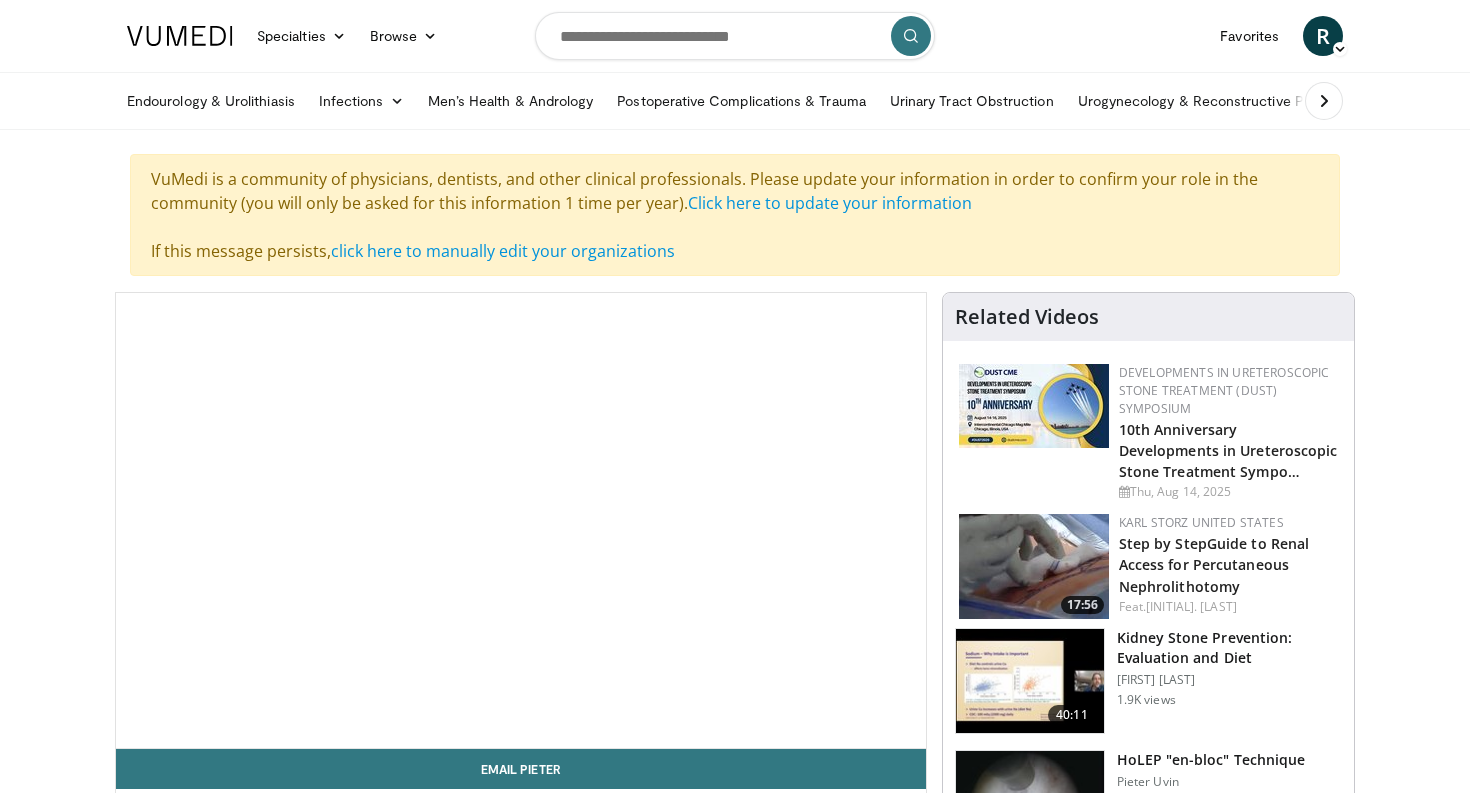 scroll, scrollTop: 0, scrollLeft: 0, axis: both 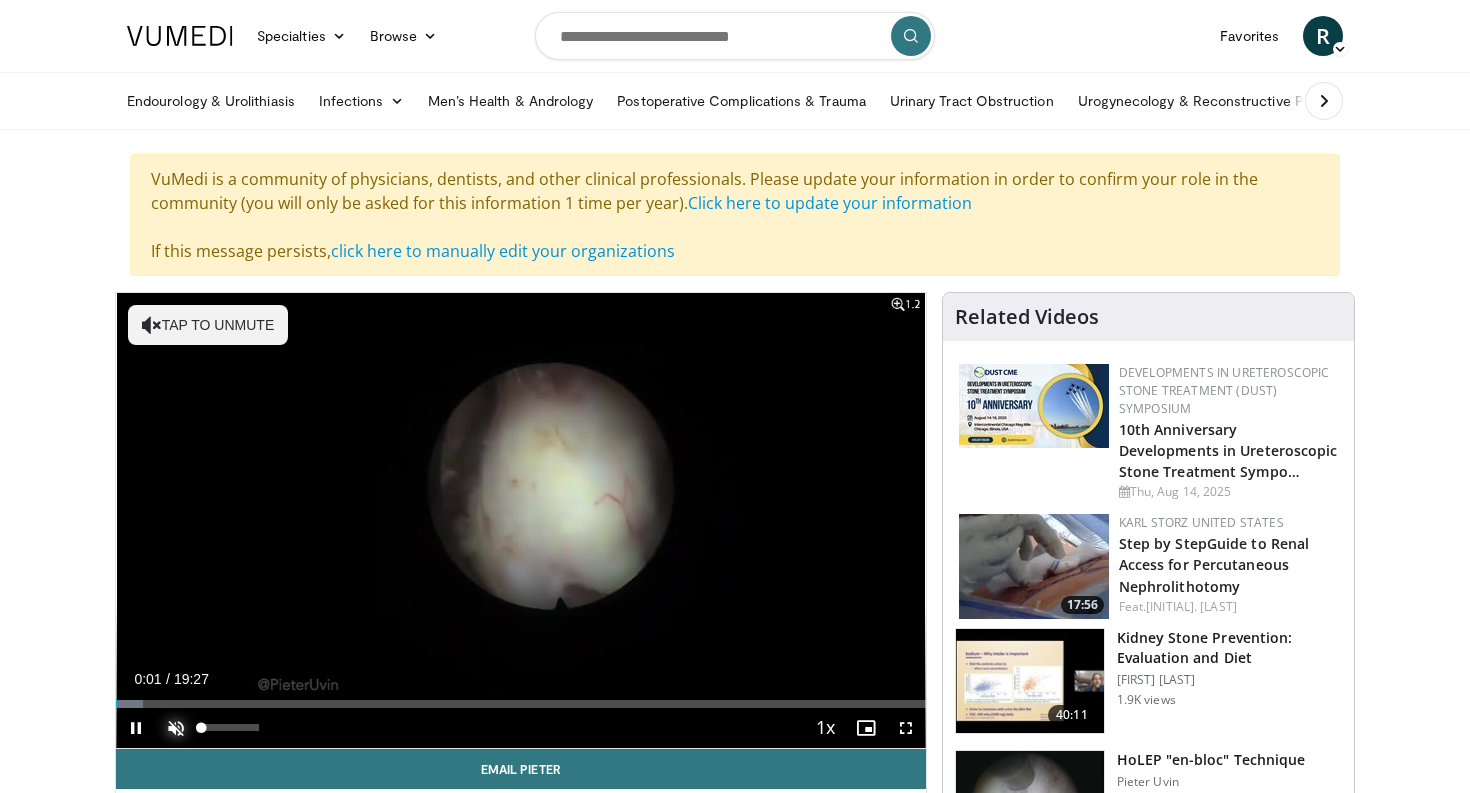 click at bounding box center [176, 728] 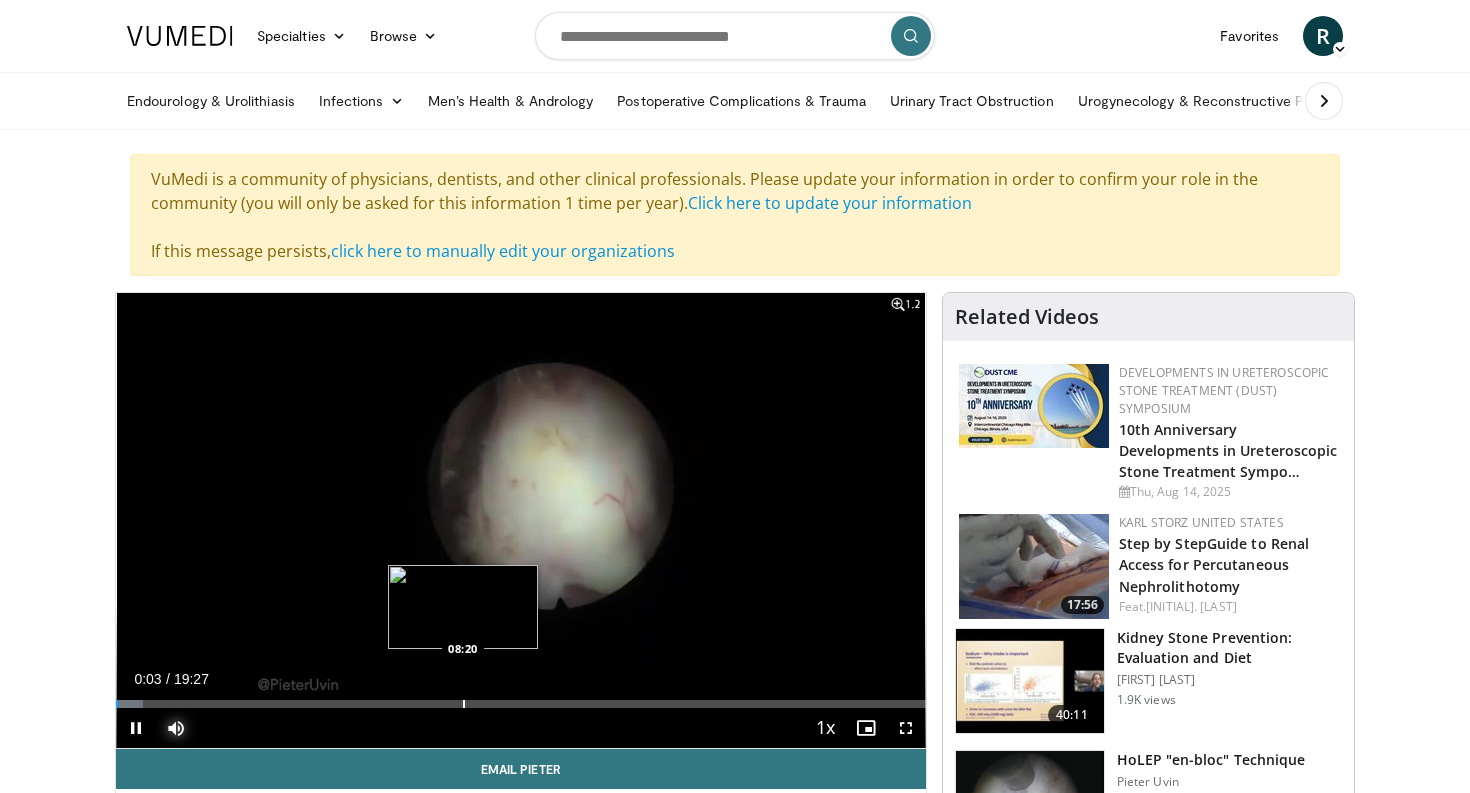 click at bounding box center [464, 704] 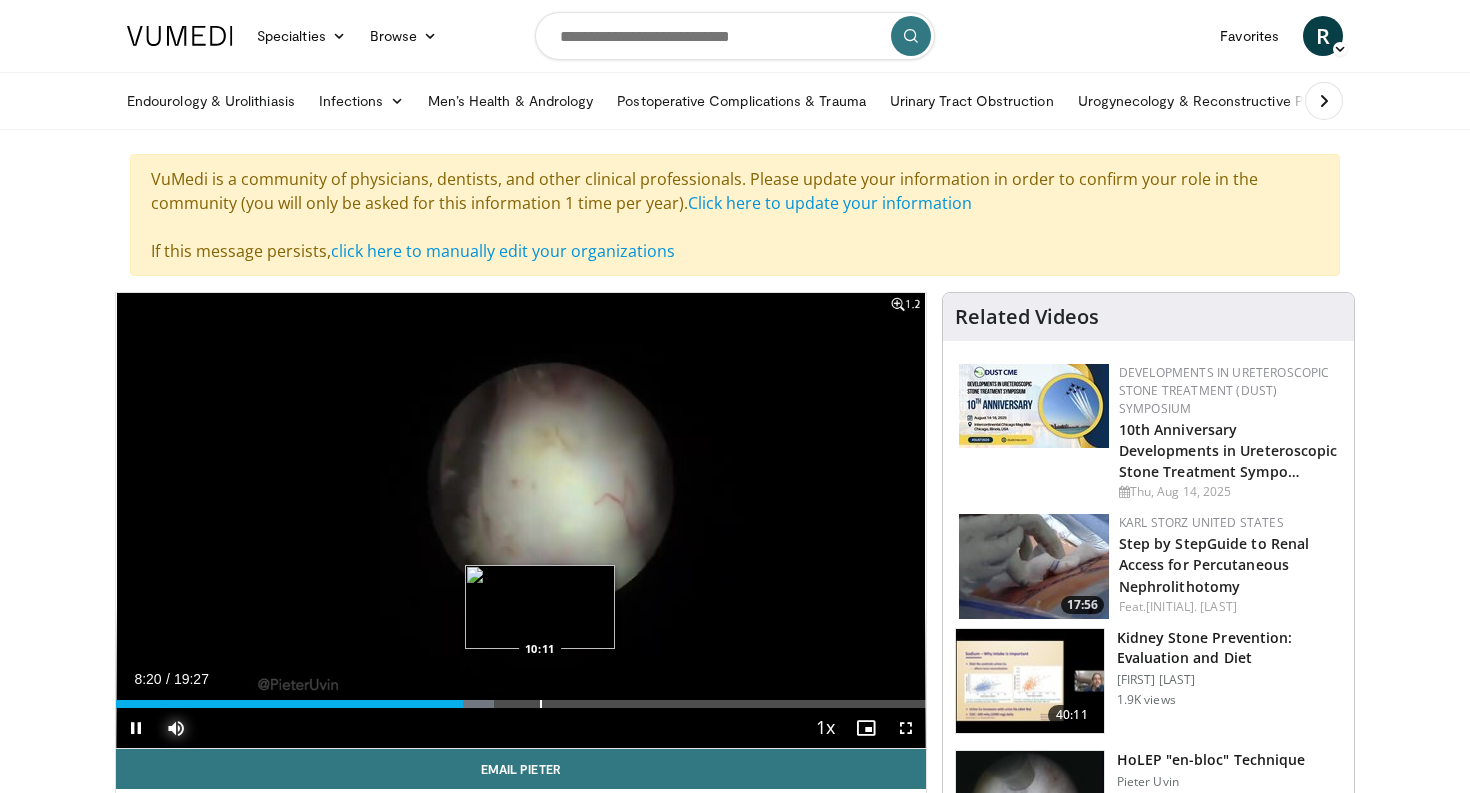 click at bounding box center [541, 704] 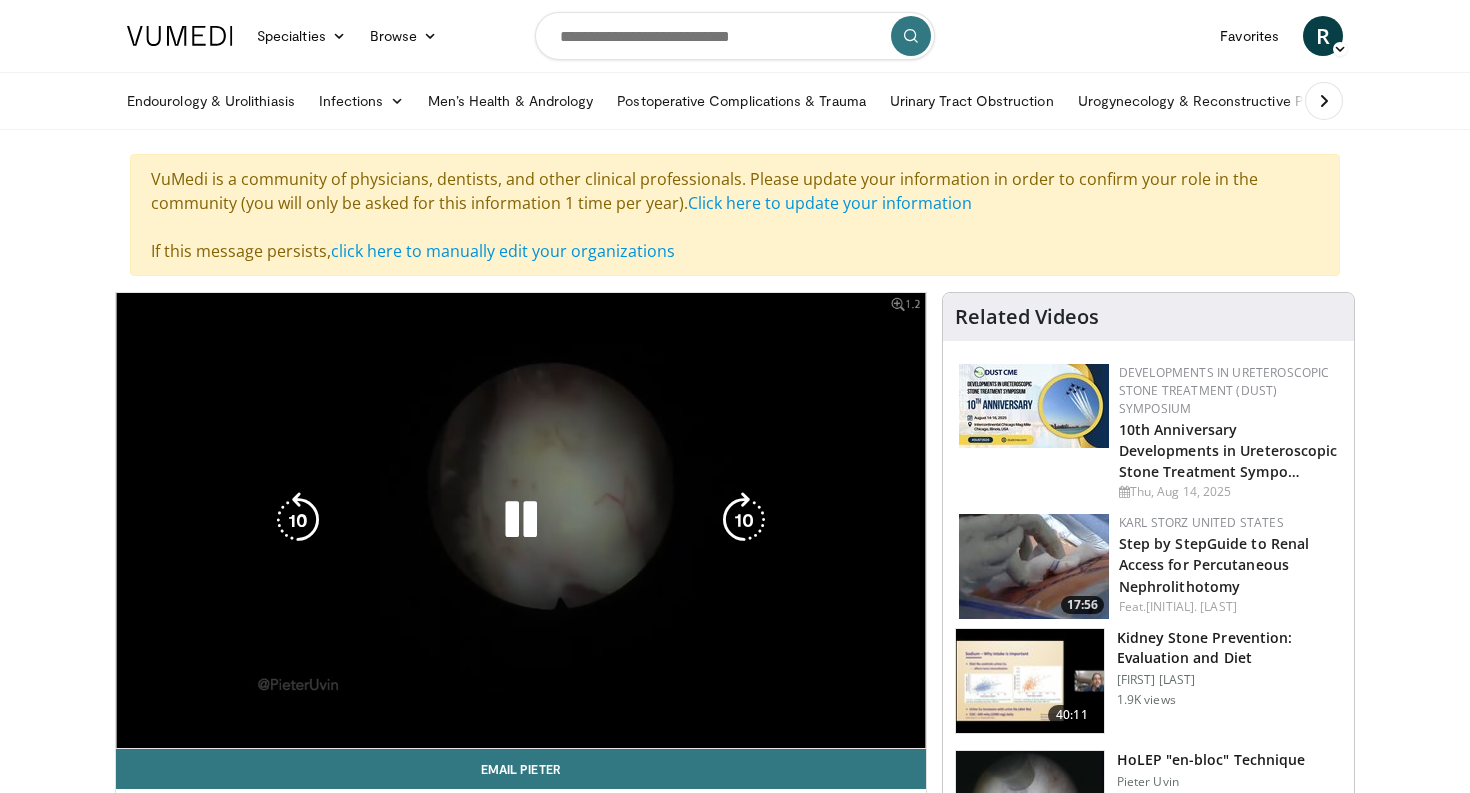 click on "Loaded :  58.28% 10:15 04:58" at bounding box center [521, 698] 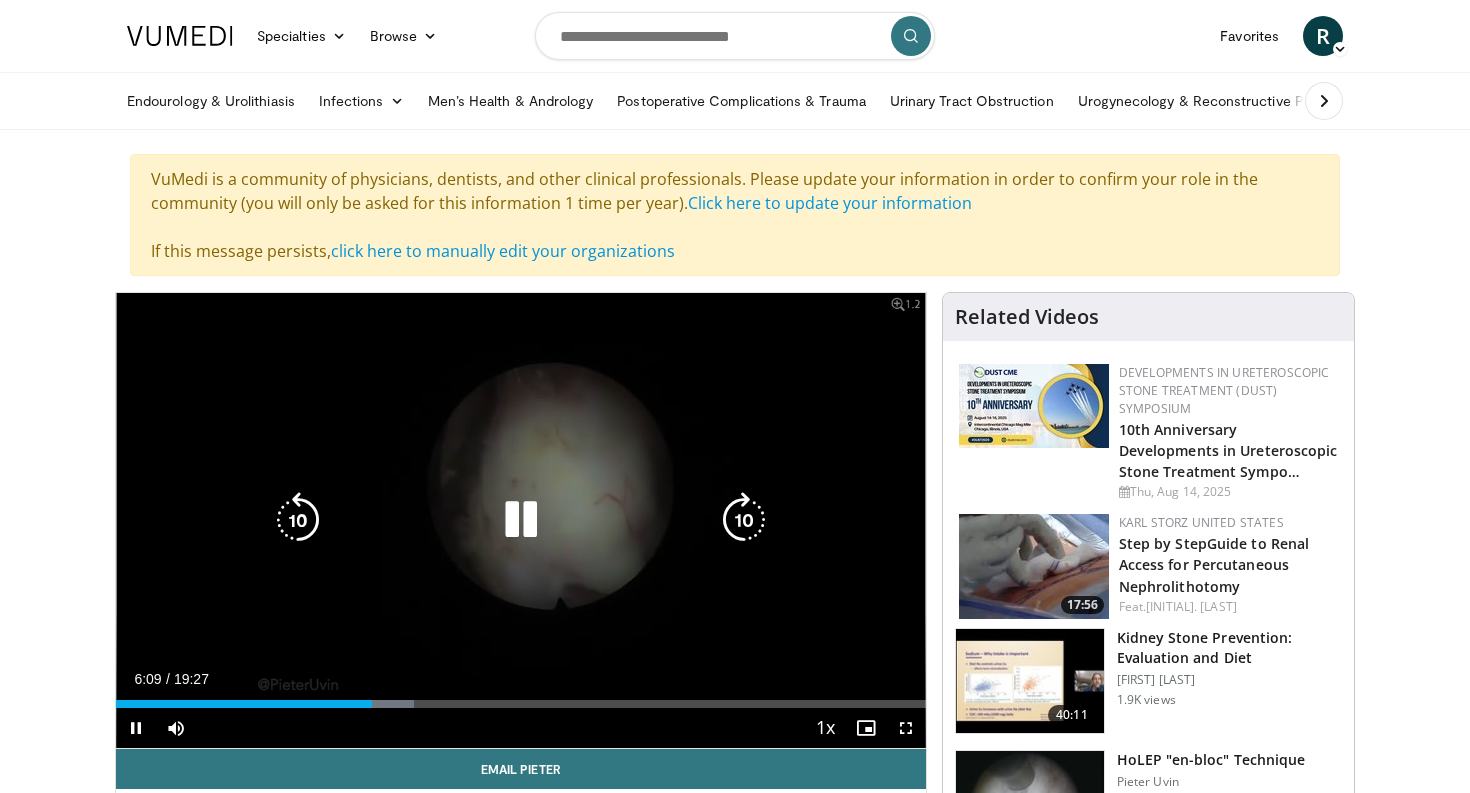 click at bounding box center (521, 520) 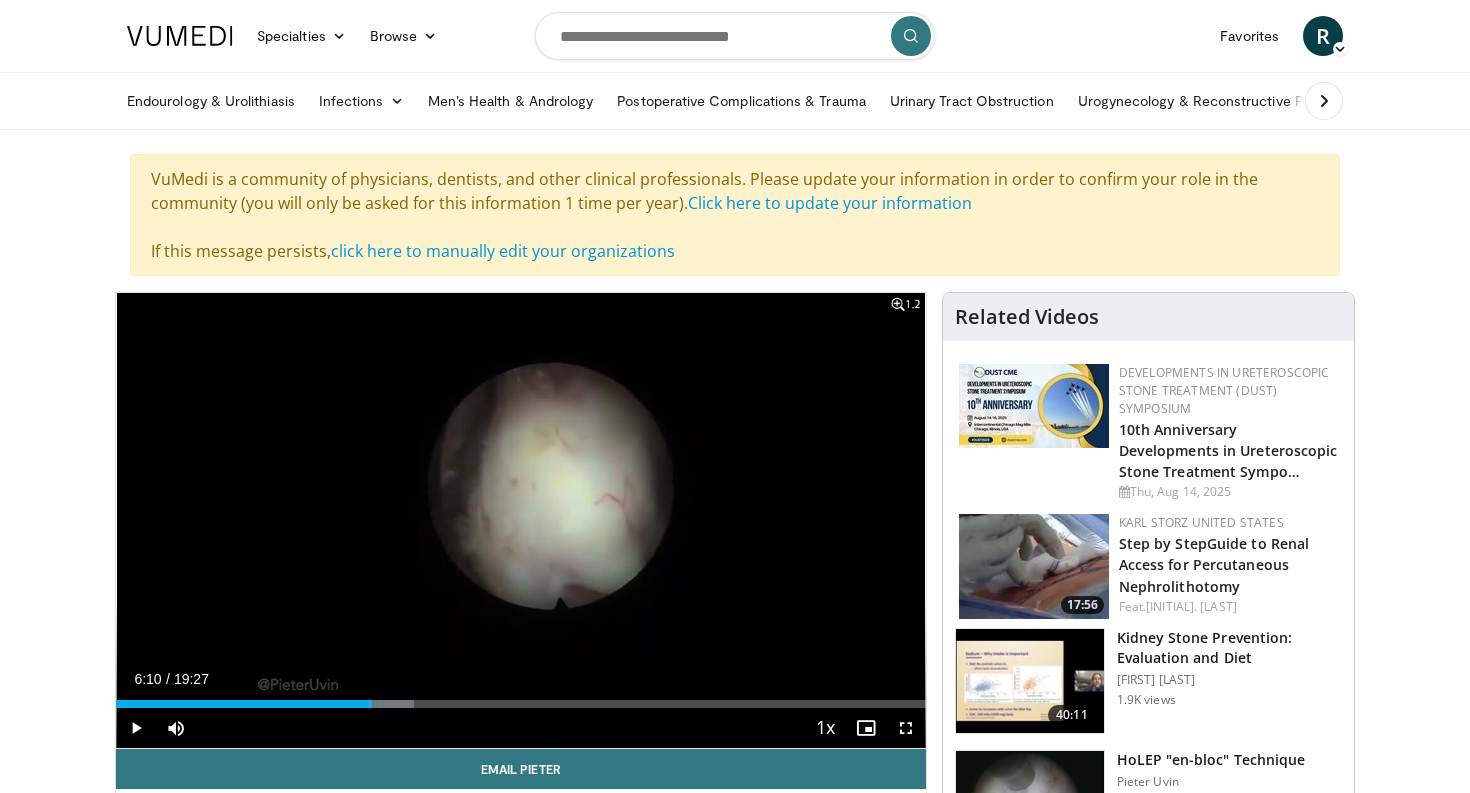 type 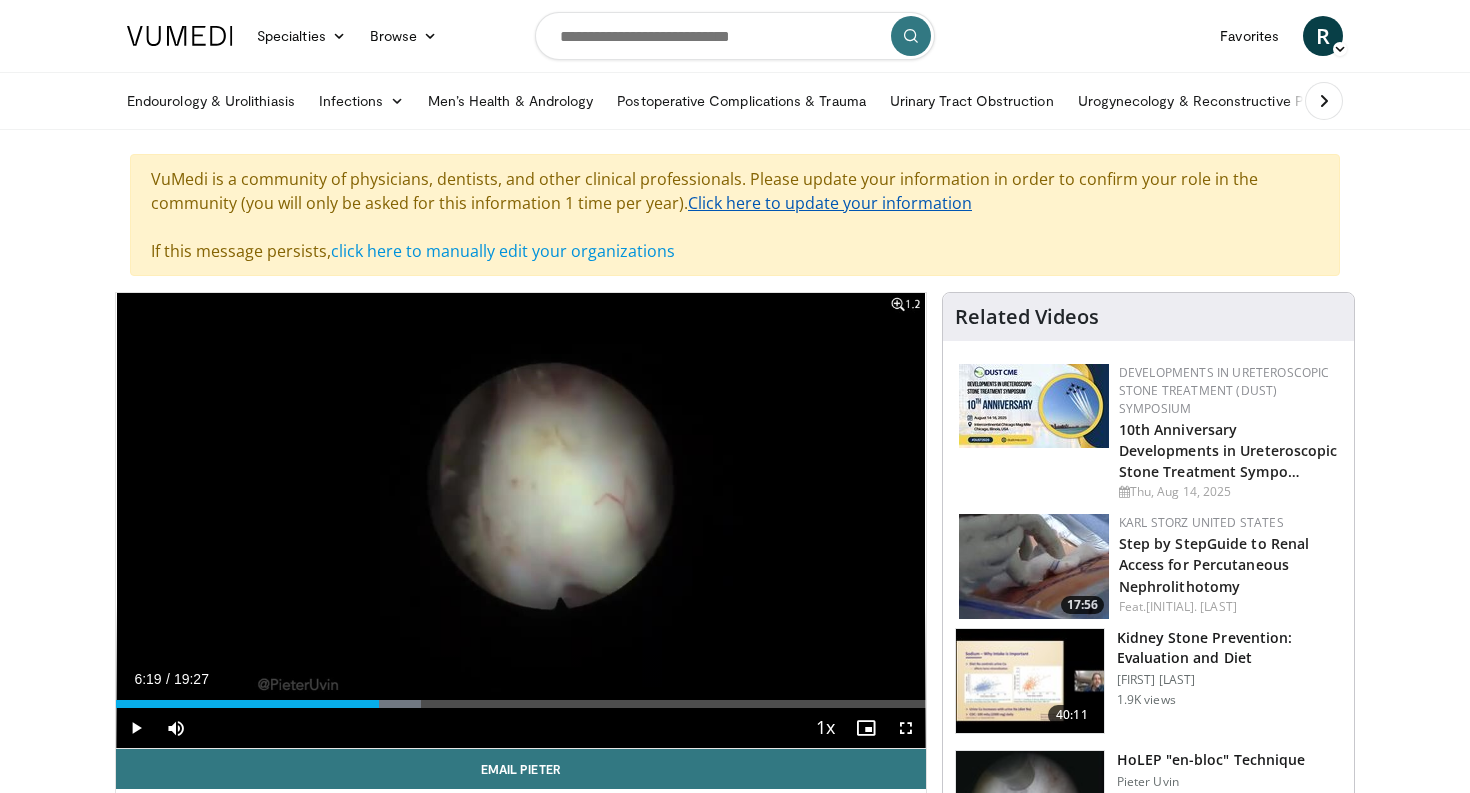 click on "Click here to update your information" at bounding box center (830, 203) 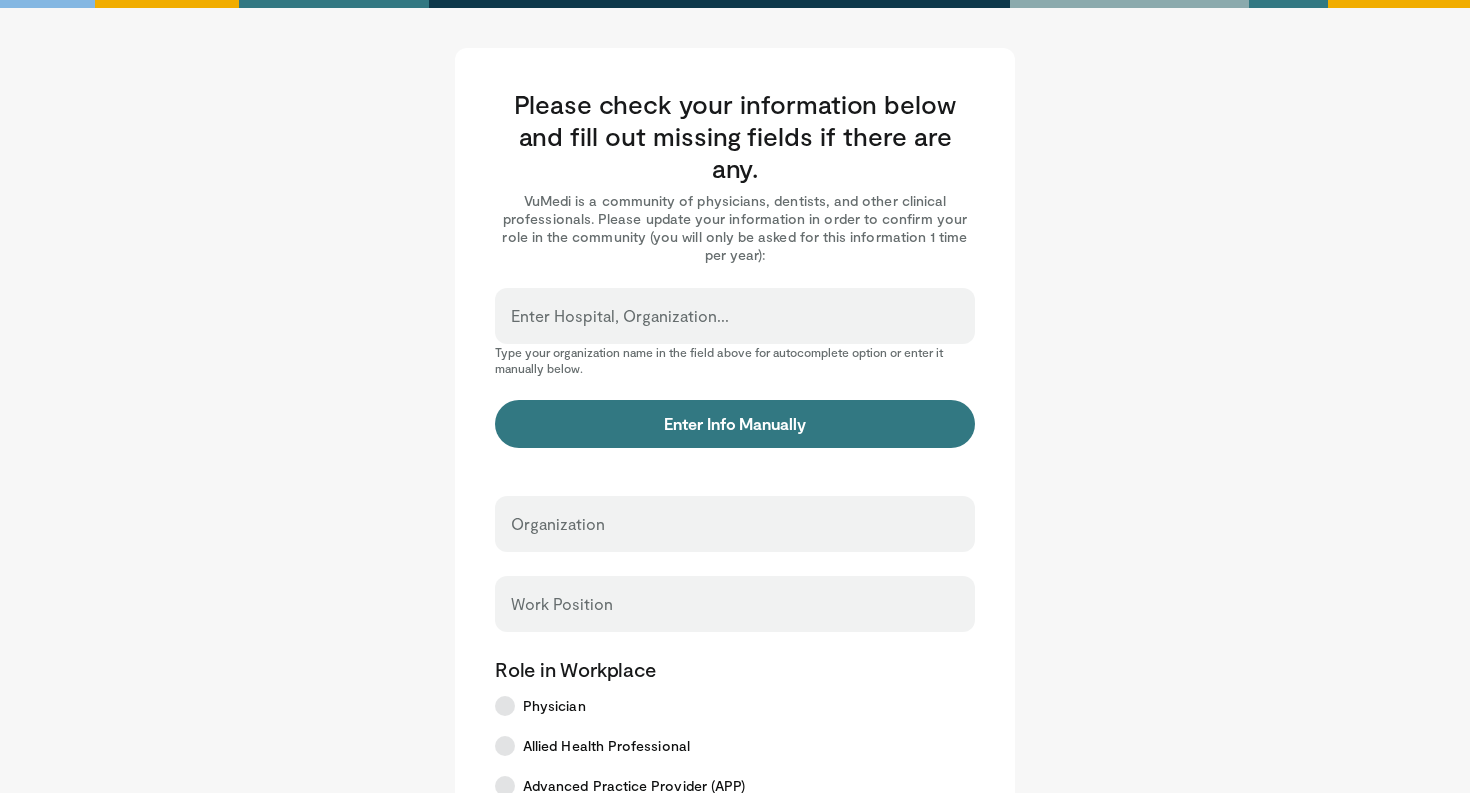 scroll, scrollTop: 0, scrollLeft: 0, axis: both 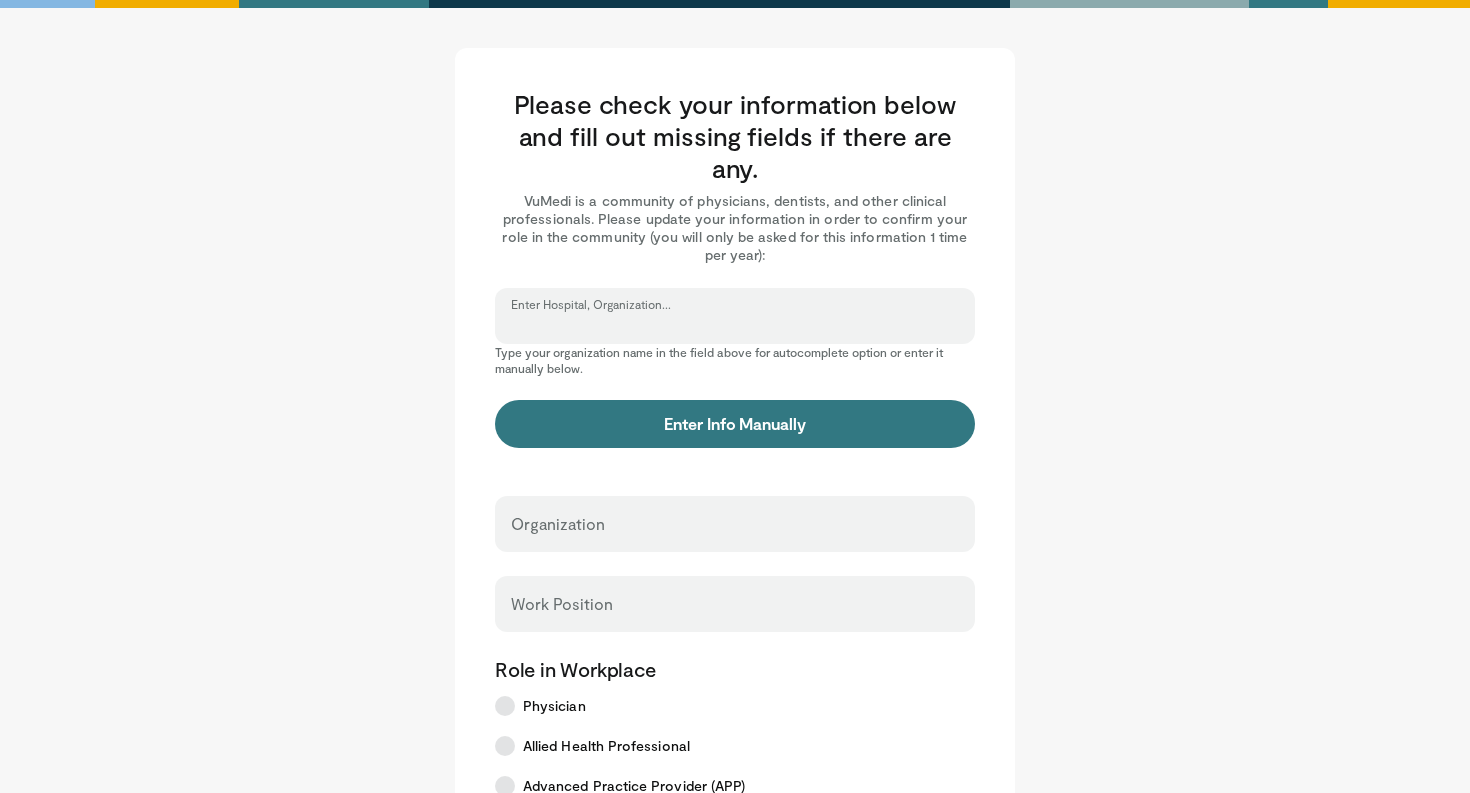 click on "Enter Hospital, Organization..." at bounding box center [735, 325] 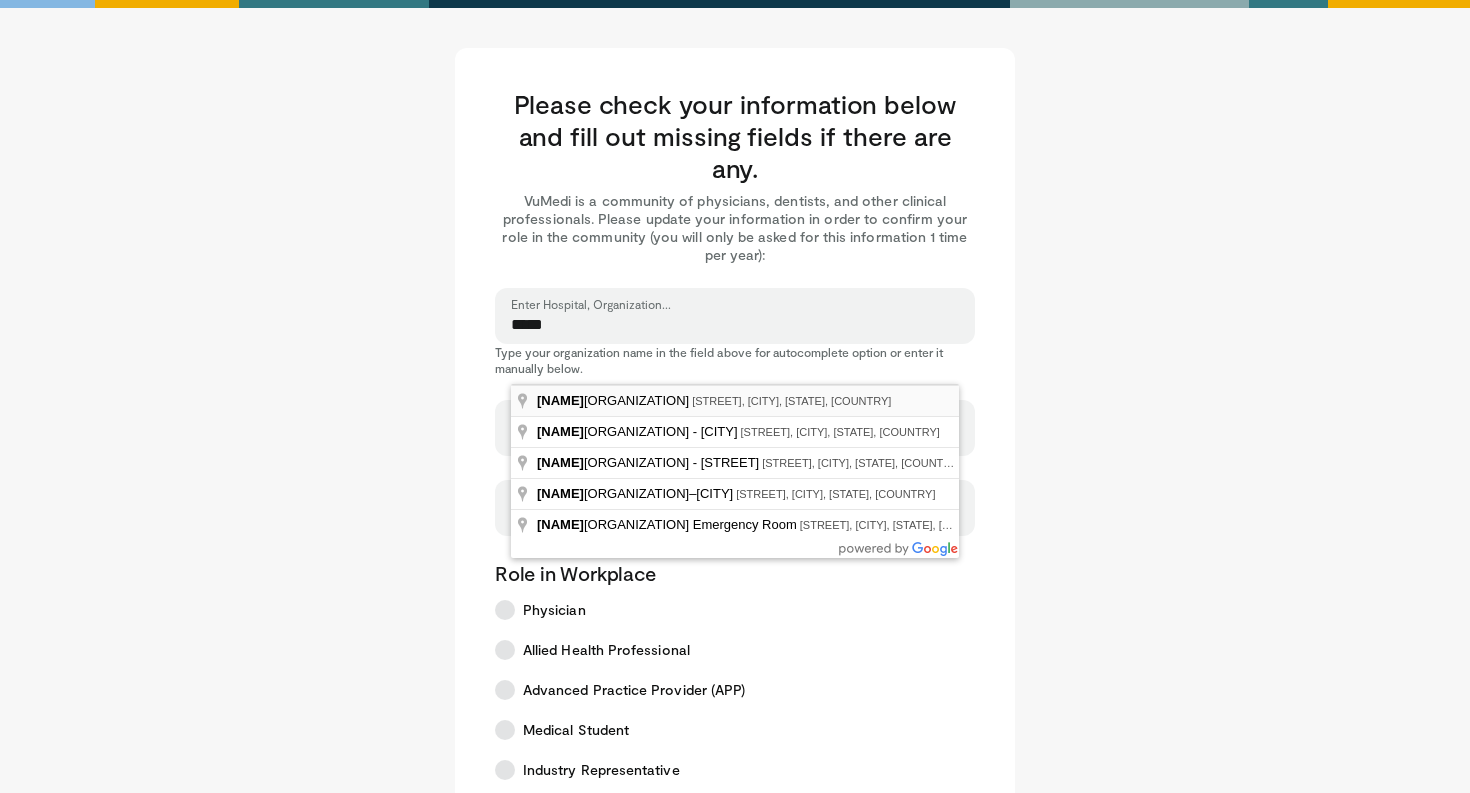 type on "**********" 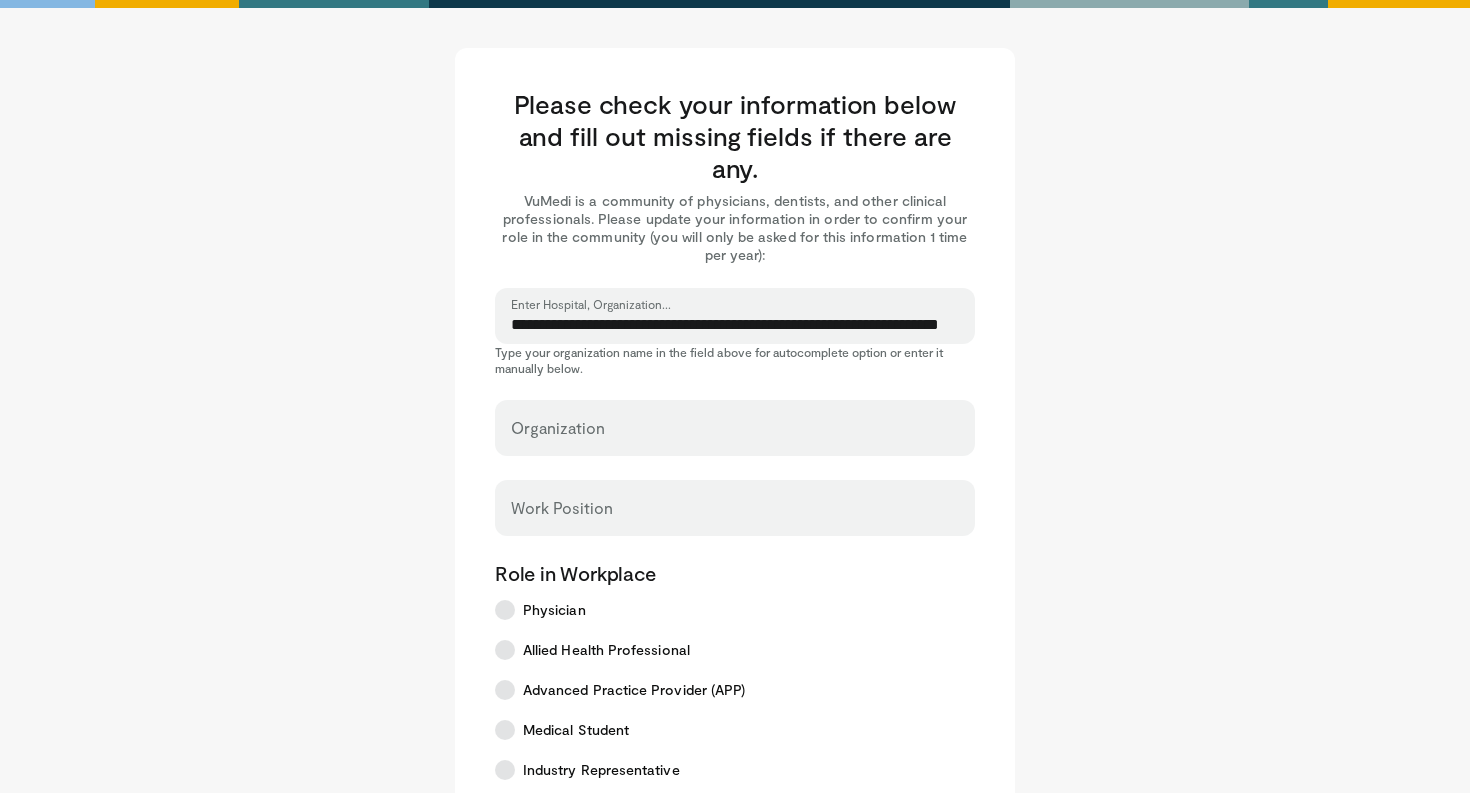 type on "**********" 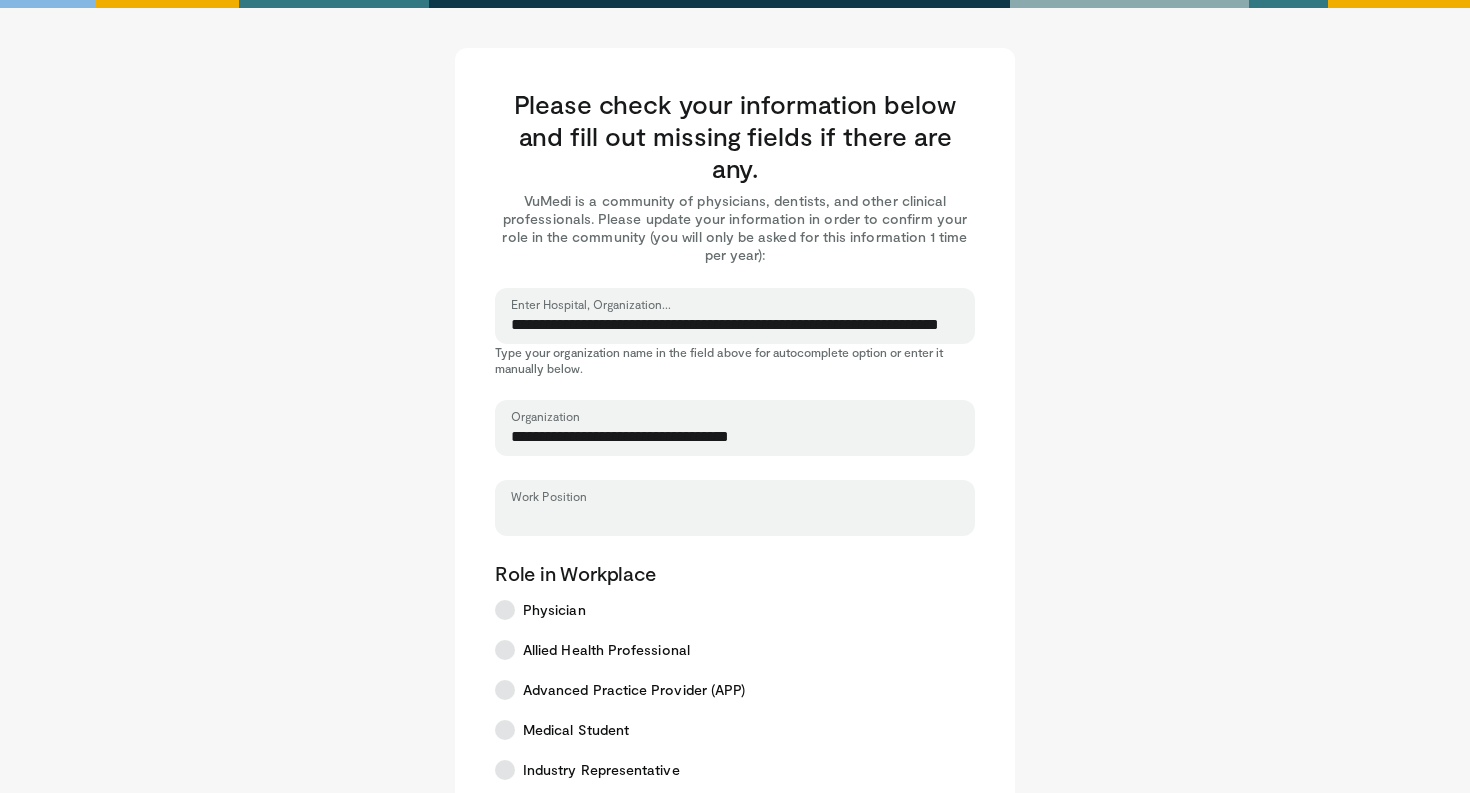 click on "Work Position" at bounding box center (735, 517) 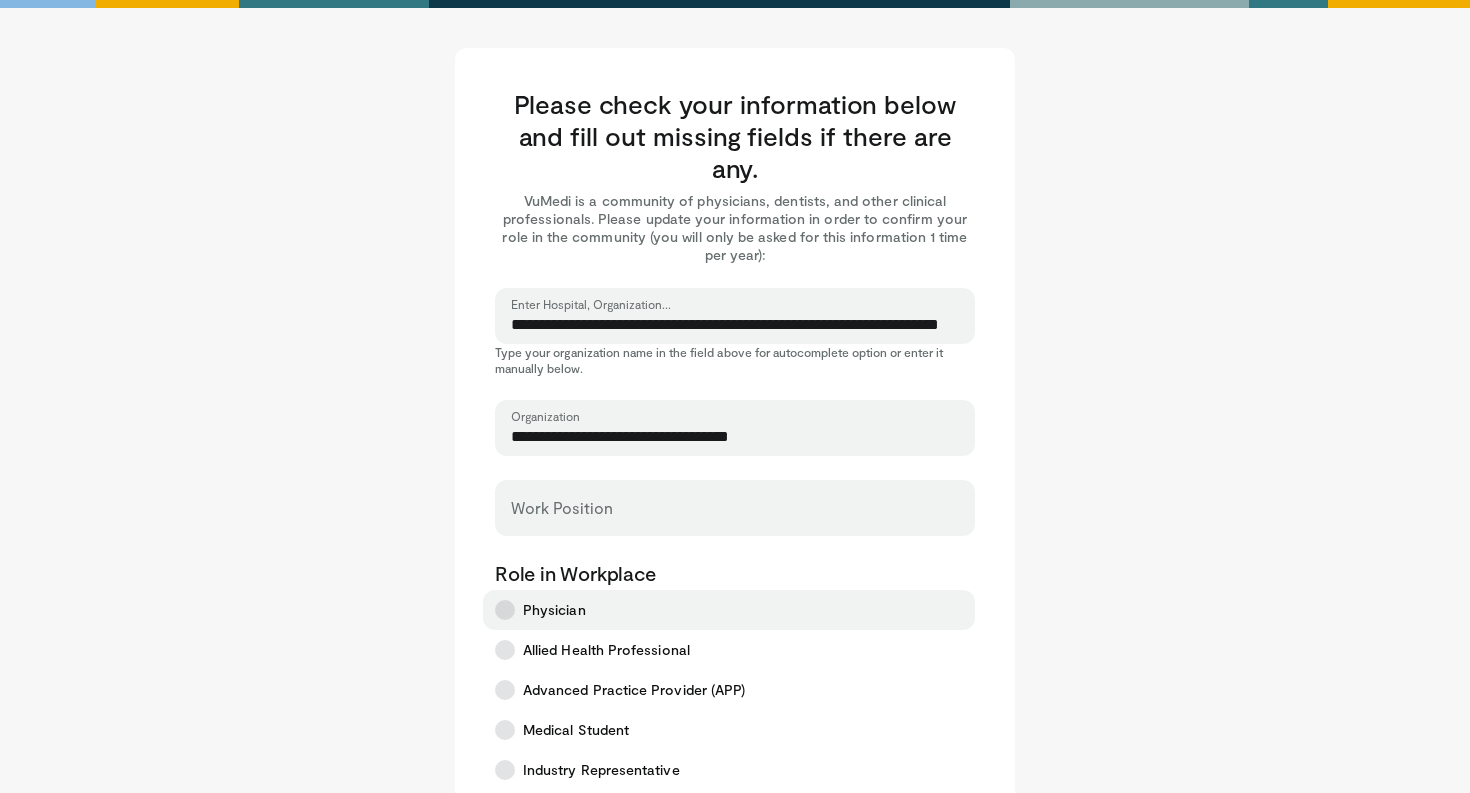 click on "Physician" at bounding box center (729, 610) 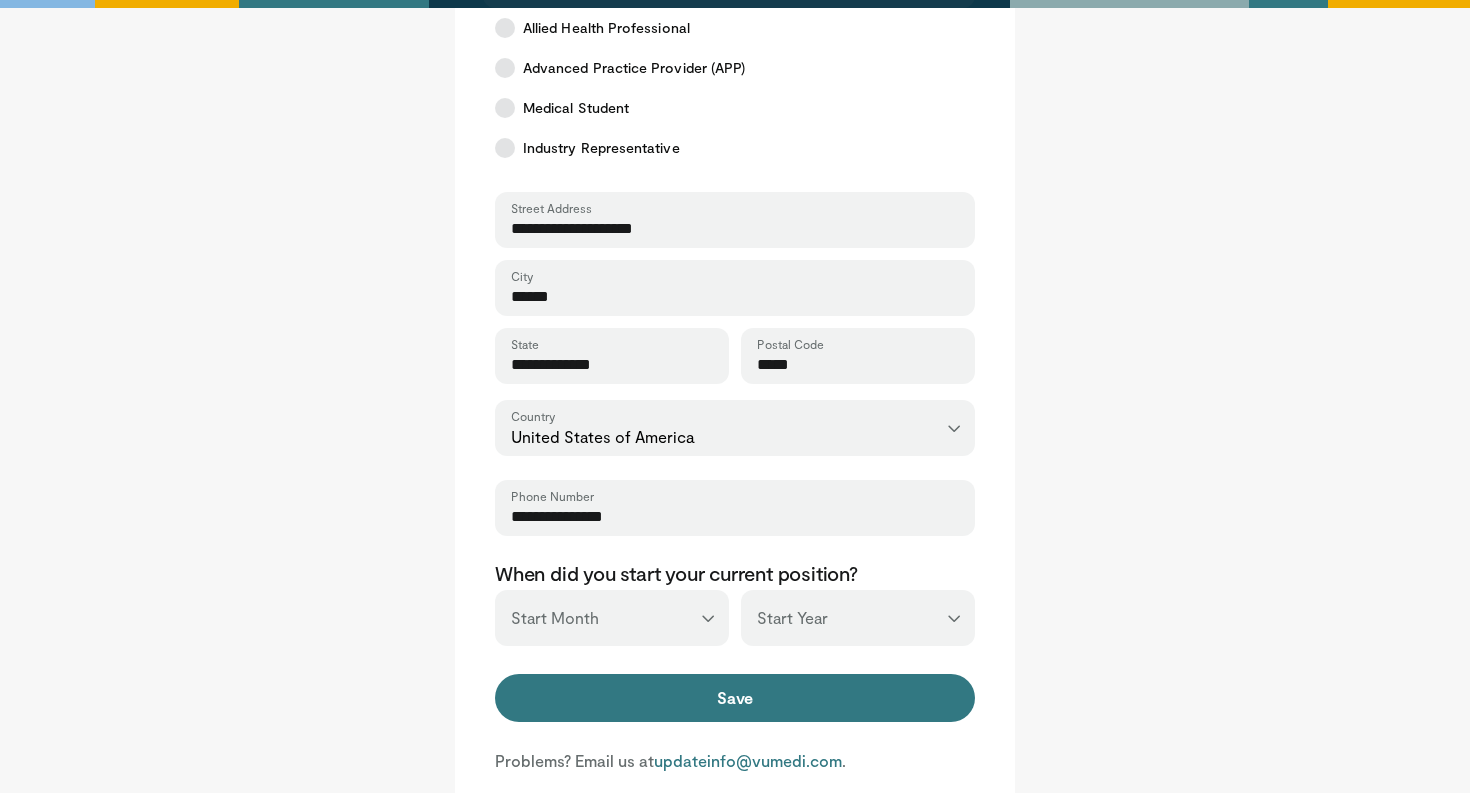 scroll, scrollTop: 626, scrollLeft: 0, axis: vertical 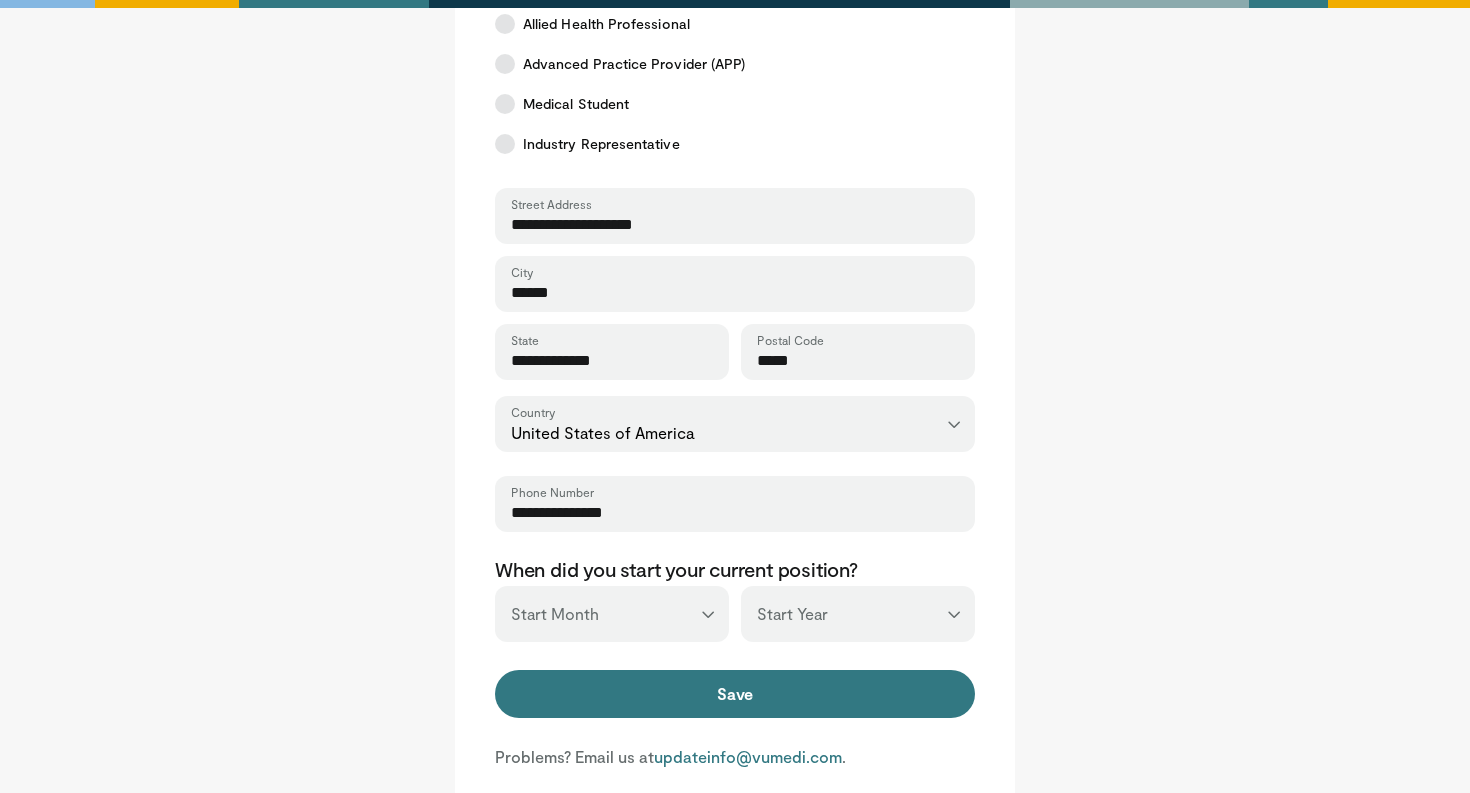 click on "***
*******
********
*****
*****
***
****
****
******
*********
*******
********
********" at bounding box center (612, 614) 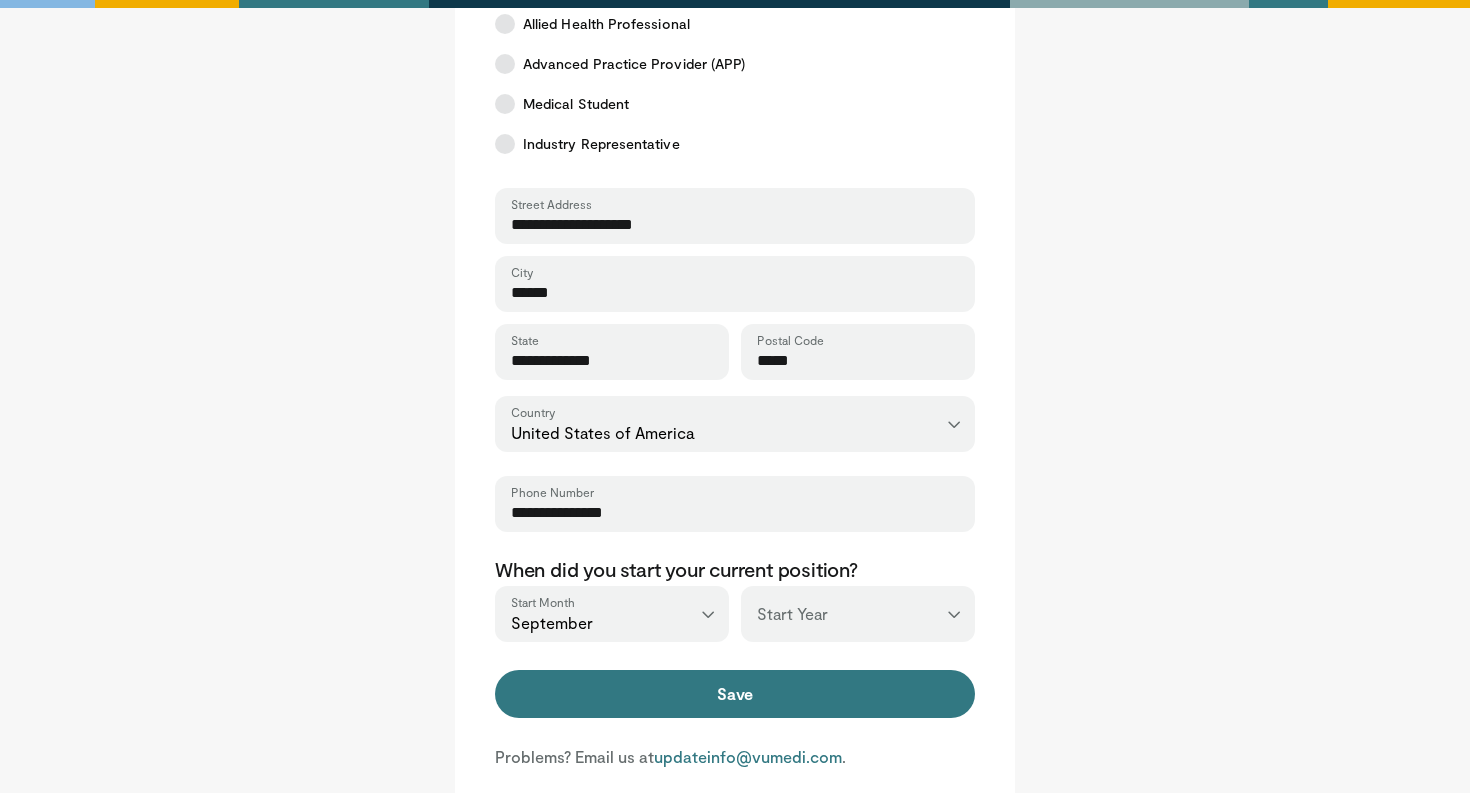 click on "***
****
****
****
****
****
****
****
****
****
****
****
****
****
****
****
****
****
****
****
****
****
****
****
****
****
****
****
****
**** **** **** **** ****" at bounding box center (858, 614) 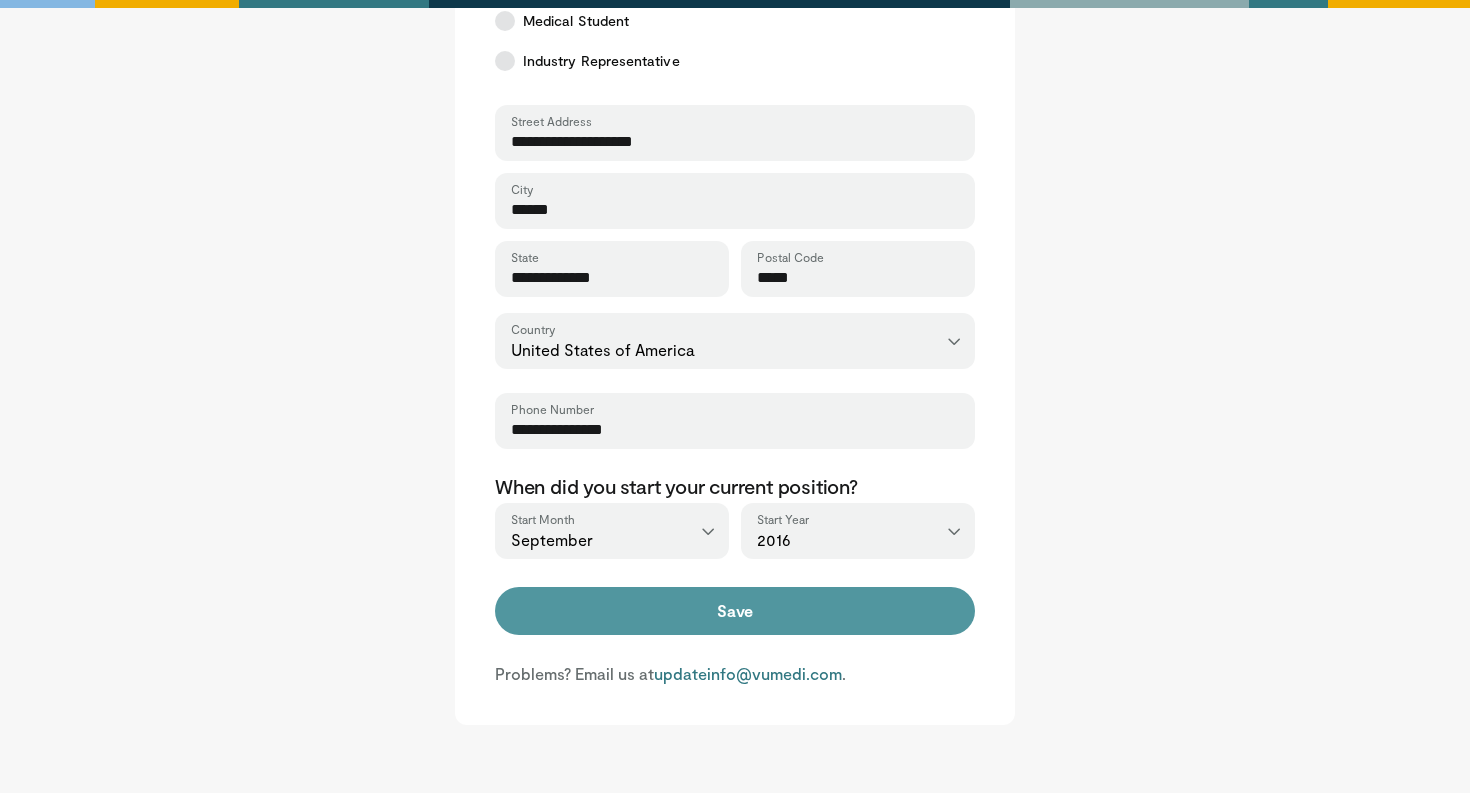 click on "Save" at bounding box center (735, 611) 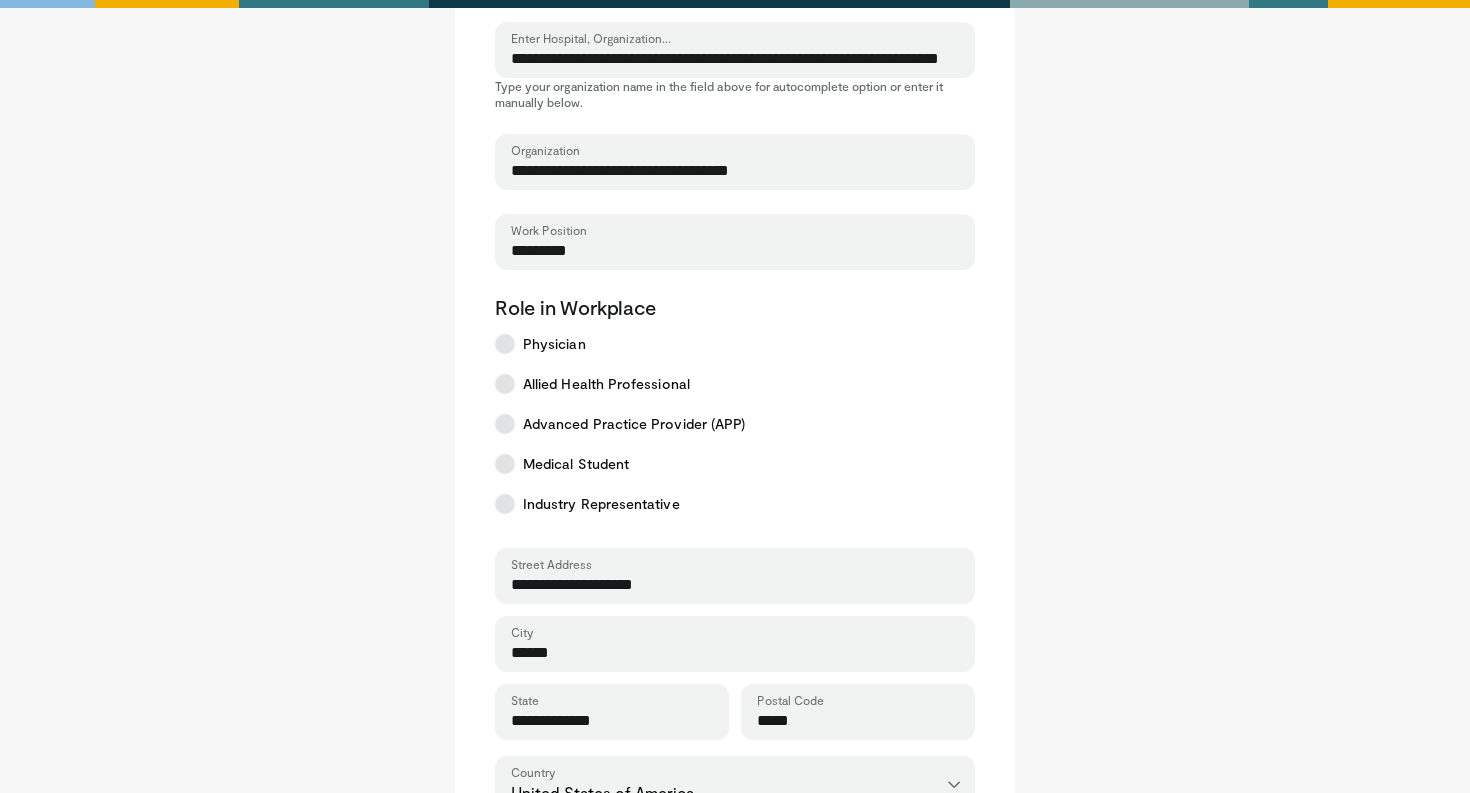 scroll, scrollTop: 839, scrollLeft: 0, axis: vertical 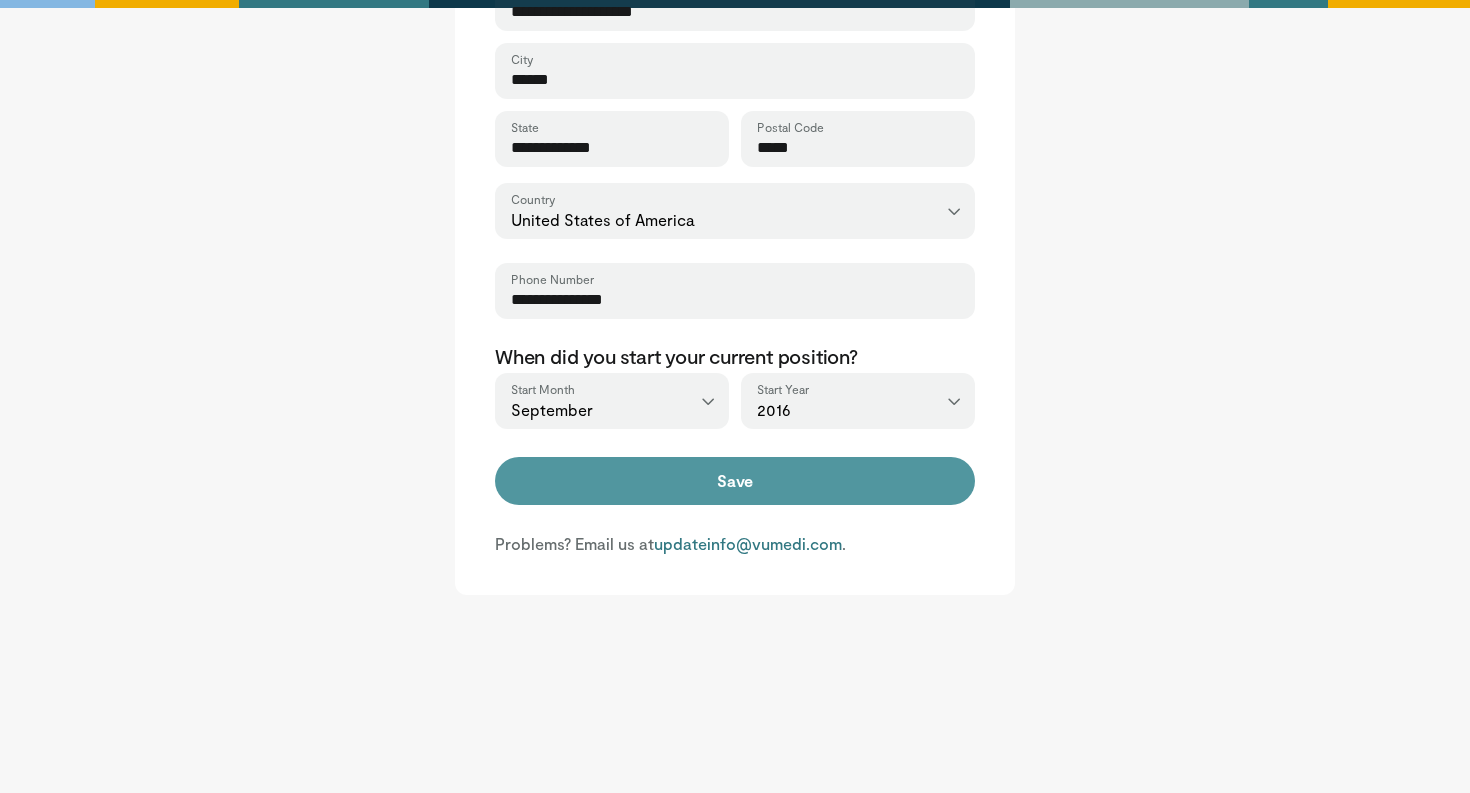type on "*********" 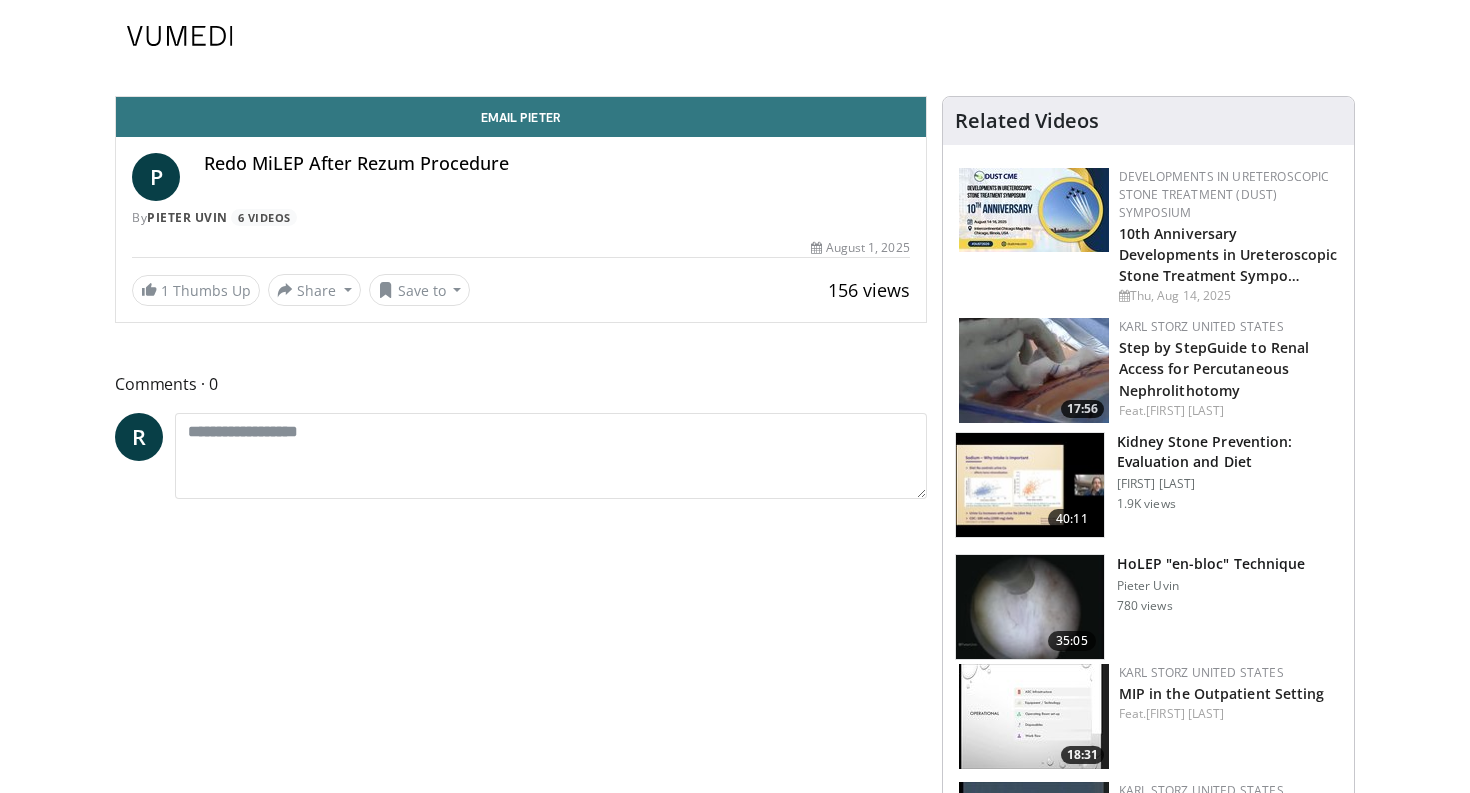 scroll, scrollTop: 0, scrollLeft: 0, axis: both 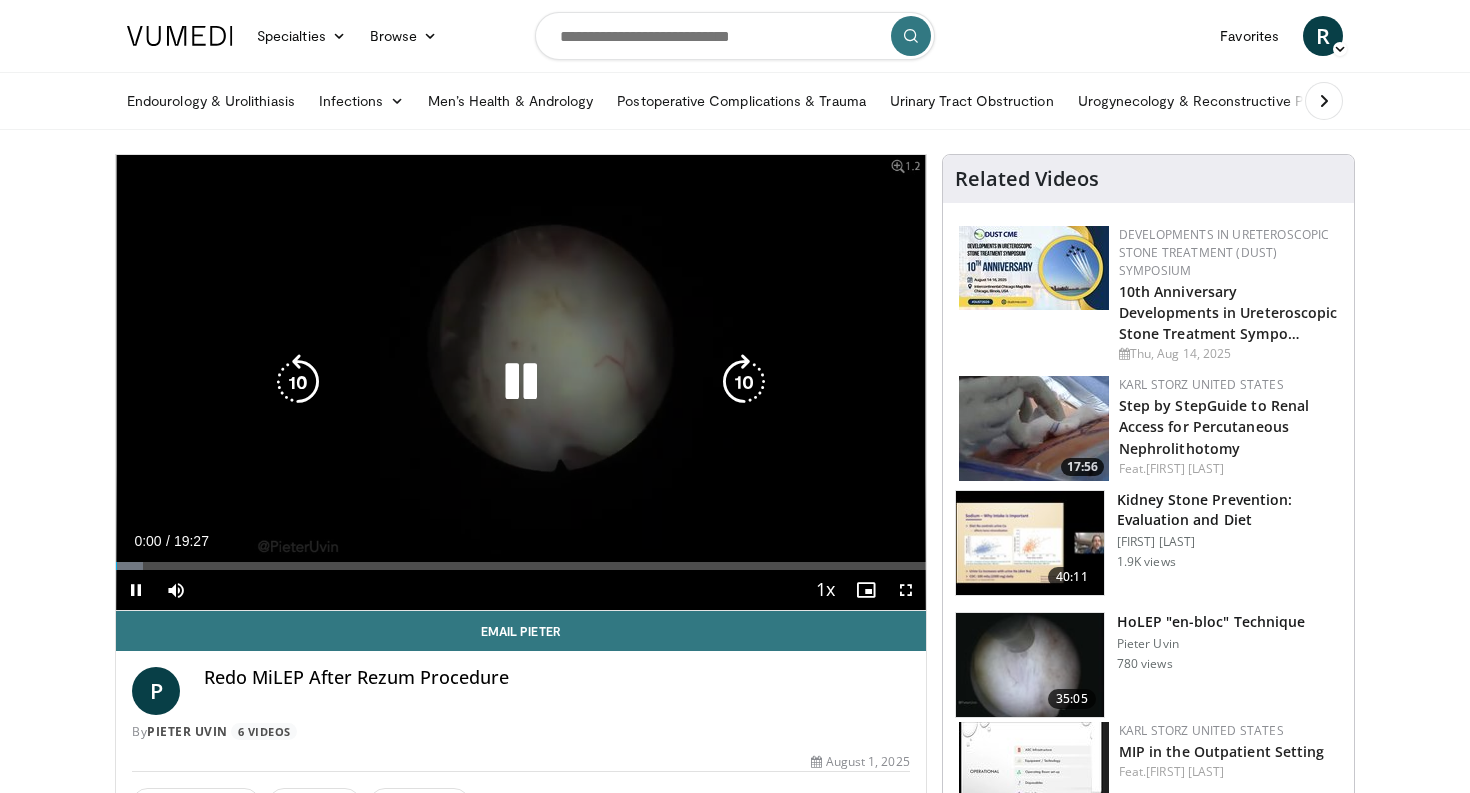 click at bounding box center [521, 382] 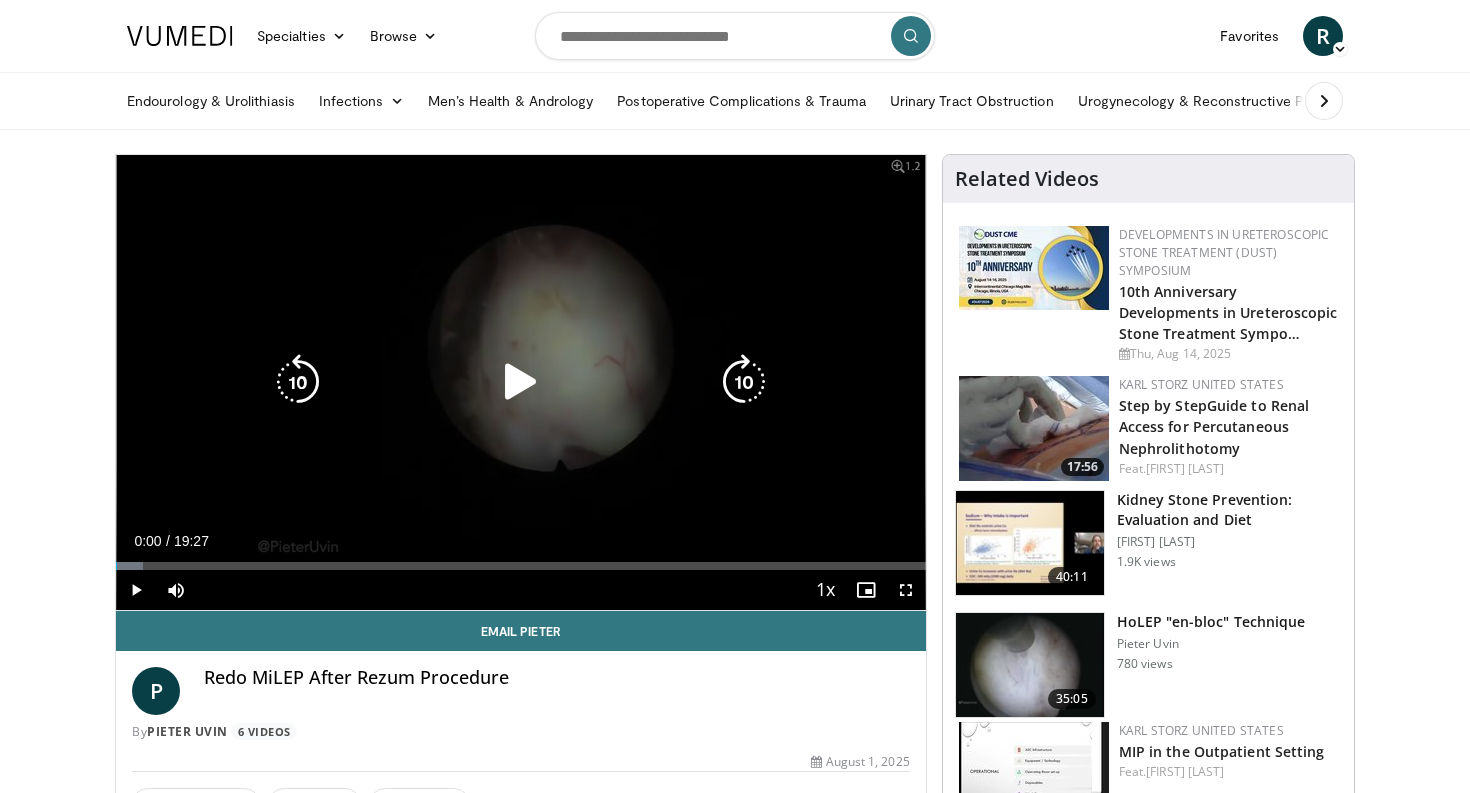 click at bounding box center (521, 382) 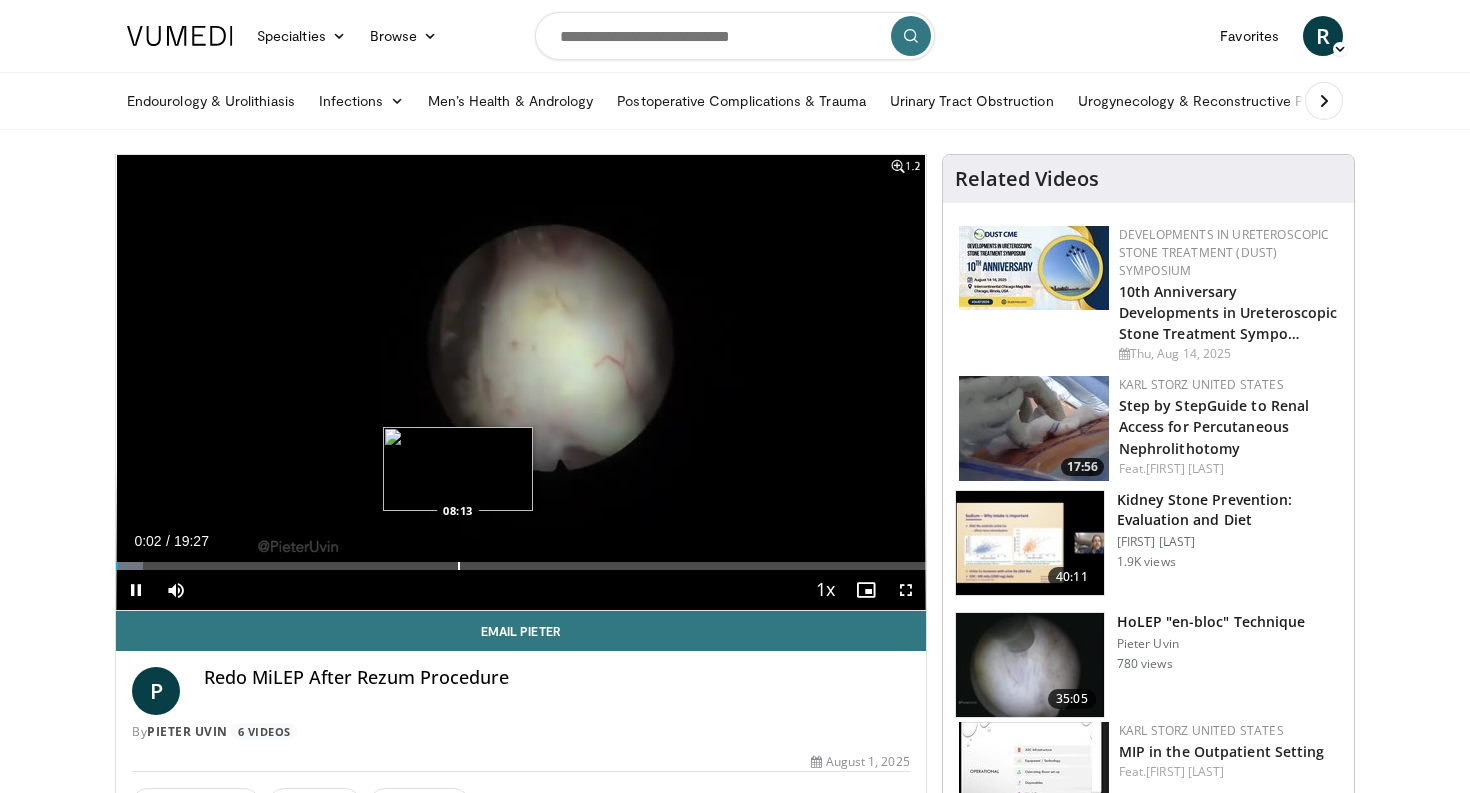 click at bounding box center [459, 566] 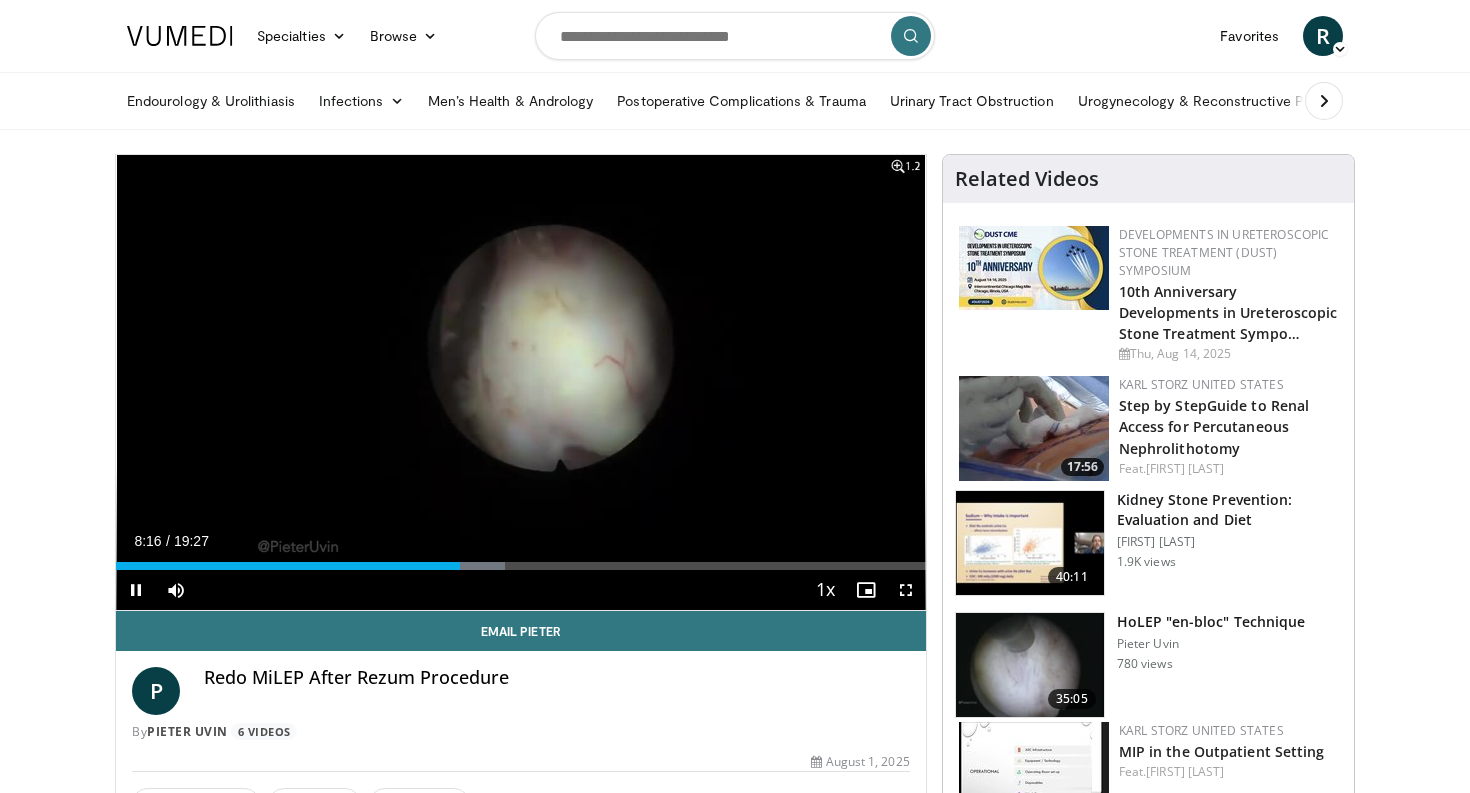 click on "Current Time  8:16 / Duration  19:27 Pause Skip Backward Skip Forward Mute Loaded :  48.00% 08:16 08:13 Stream Type  LIVE Seek to live, currently behind live LIVE   1x Playback Rate 0.5x 0.75x 1x , selected 1.25x 1.5x 1.75x 2x Chapters Chapters Descriptions descriptions off , selected Captions captions settings , opens captions settings dialog captions off , selected Audio Track en (Main) , selected Fullscreen Enable picture-in-picture mode" at bounding box center [521, 590] 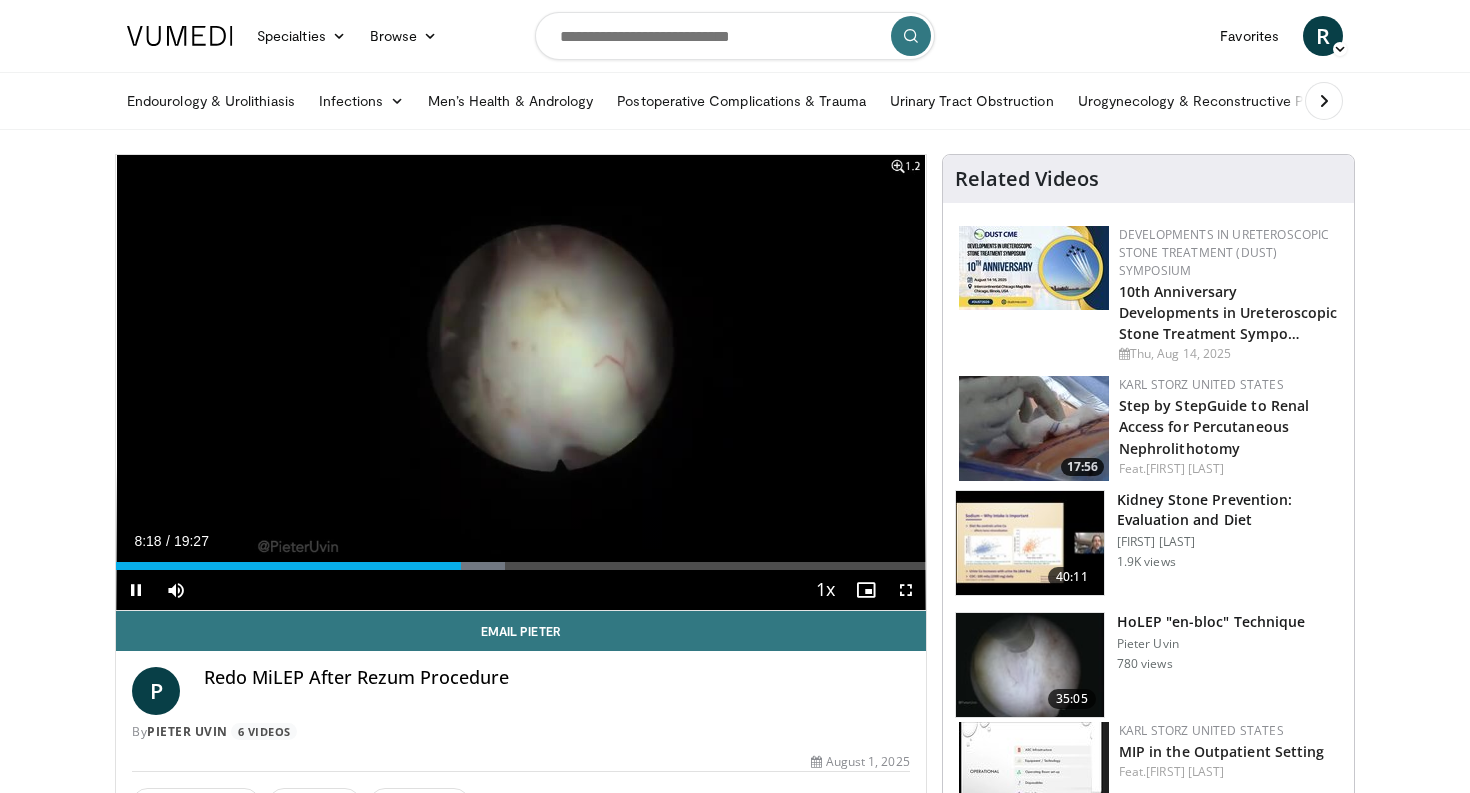 click on "Current Time  8:18 / Duration  19:27 Pause Skip Backward Skip Forward Mute Loaded :  48.00% 08:18 08:13 Stream Type  LIVE Seek to live, currently behind live LIVE   1x Playback Rate 0.5x 0.75x 1x , selected 1.25x 1.5x 1.75x 2x Chapters Chapters Descriptions descriptions off , selected Captions captions settings , opens captions settings dialog captions off , selected Audio Track en (Main) , selected Fullscreen Enable picture-in-picture mode" at bounding box center (521, 590) 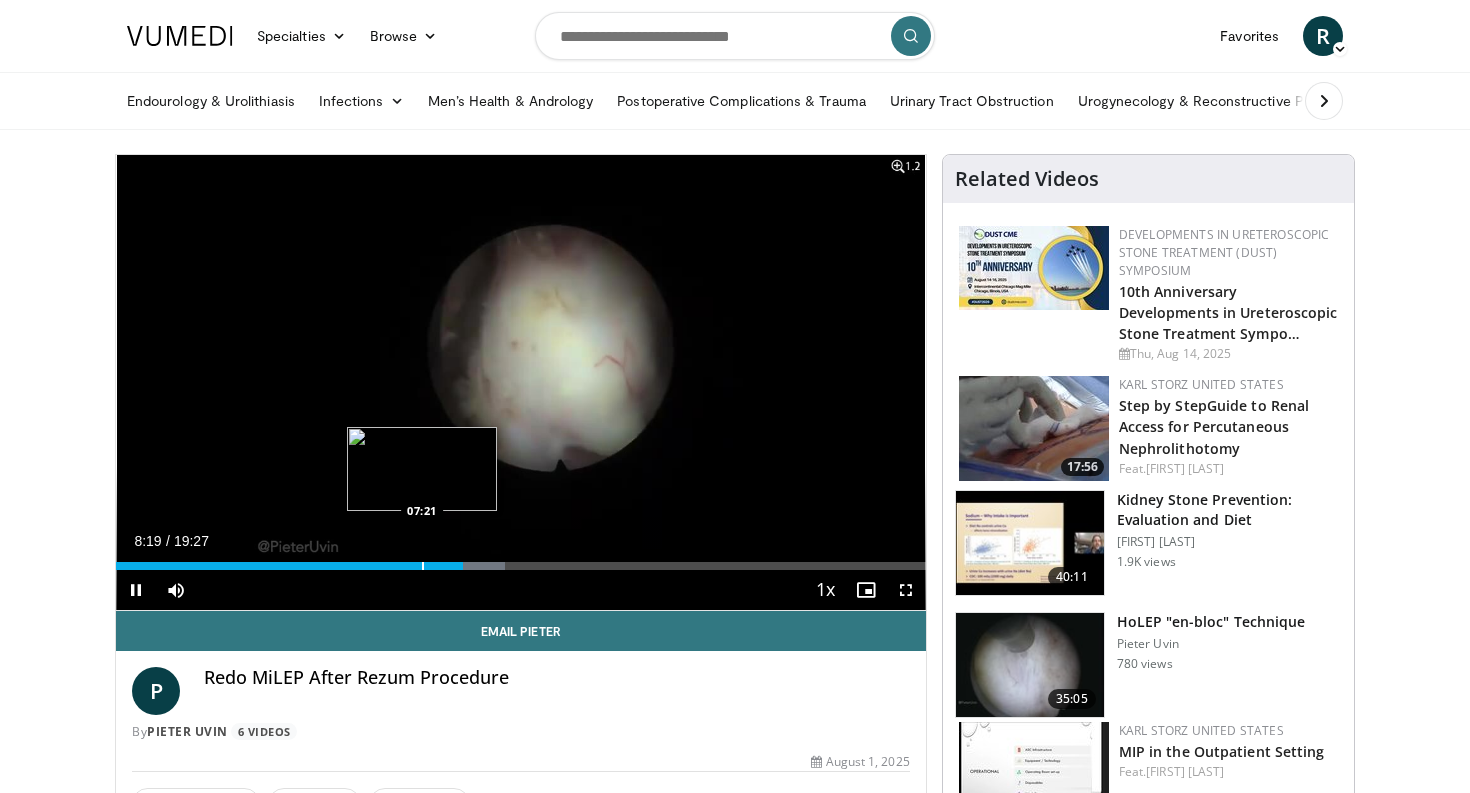 click at bounding box center (423, 566) 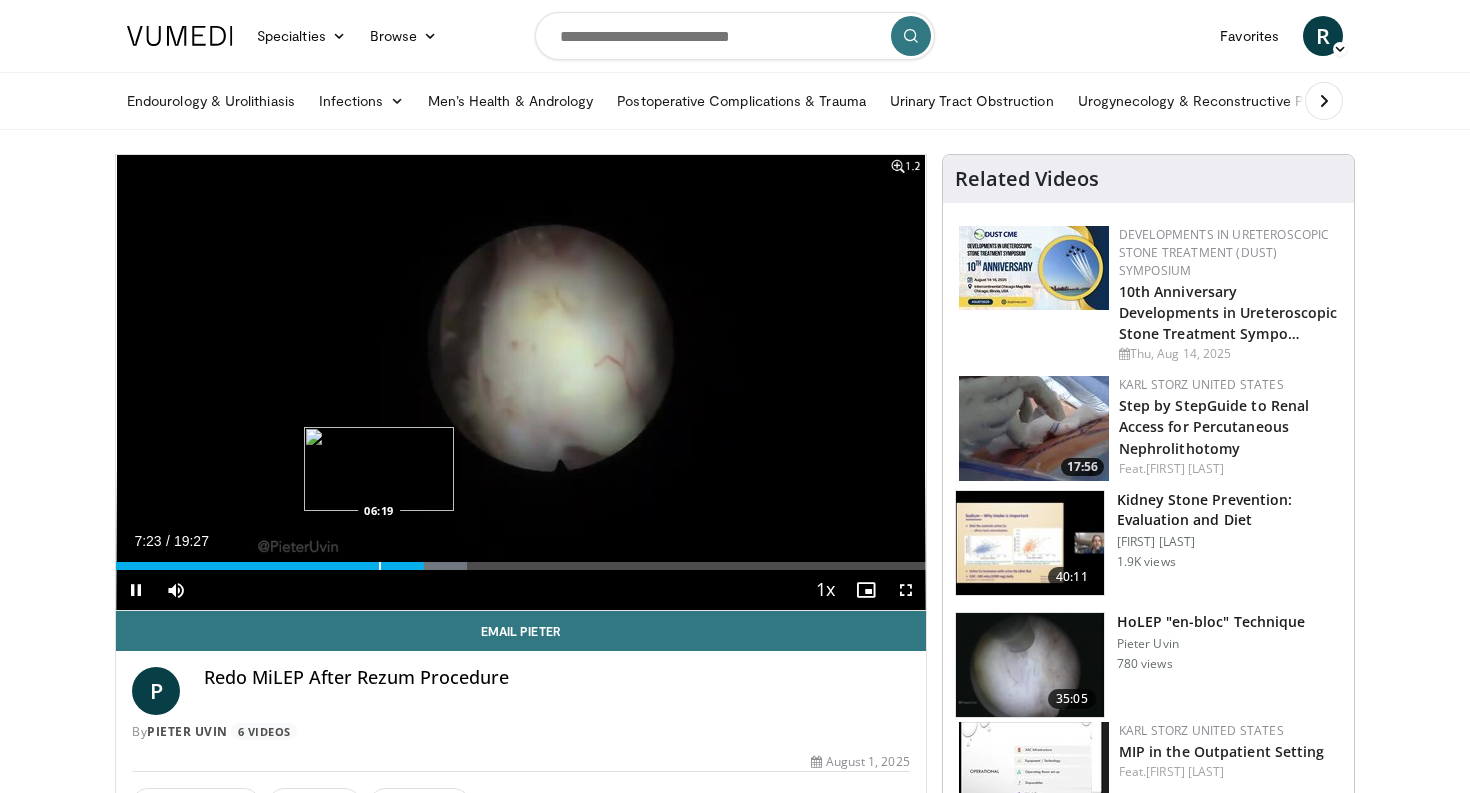 click at bounding box center (380, 566) 